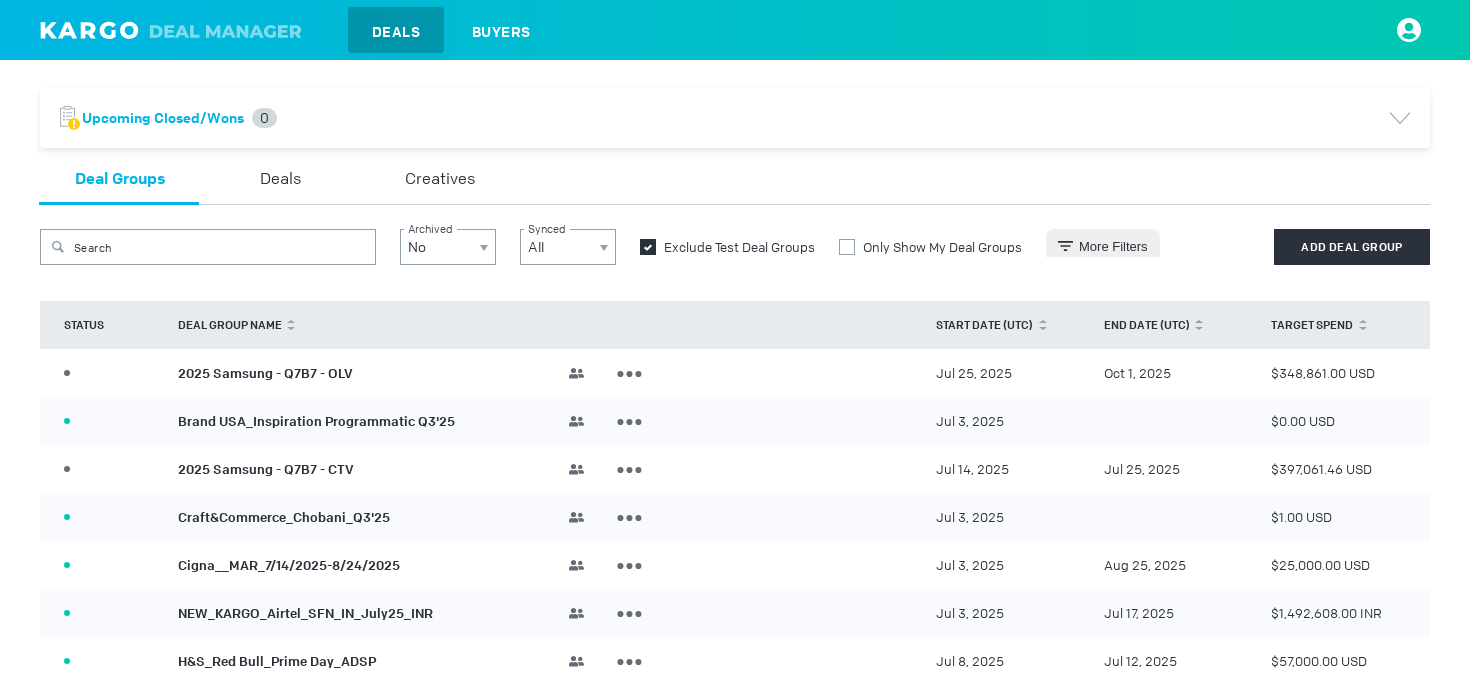 scroll, scrollTop: 0, scrollLeft: 0, axis: both 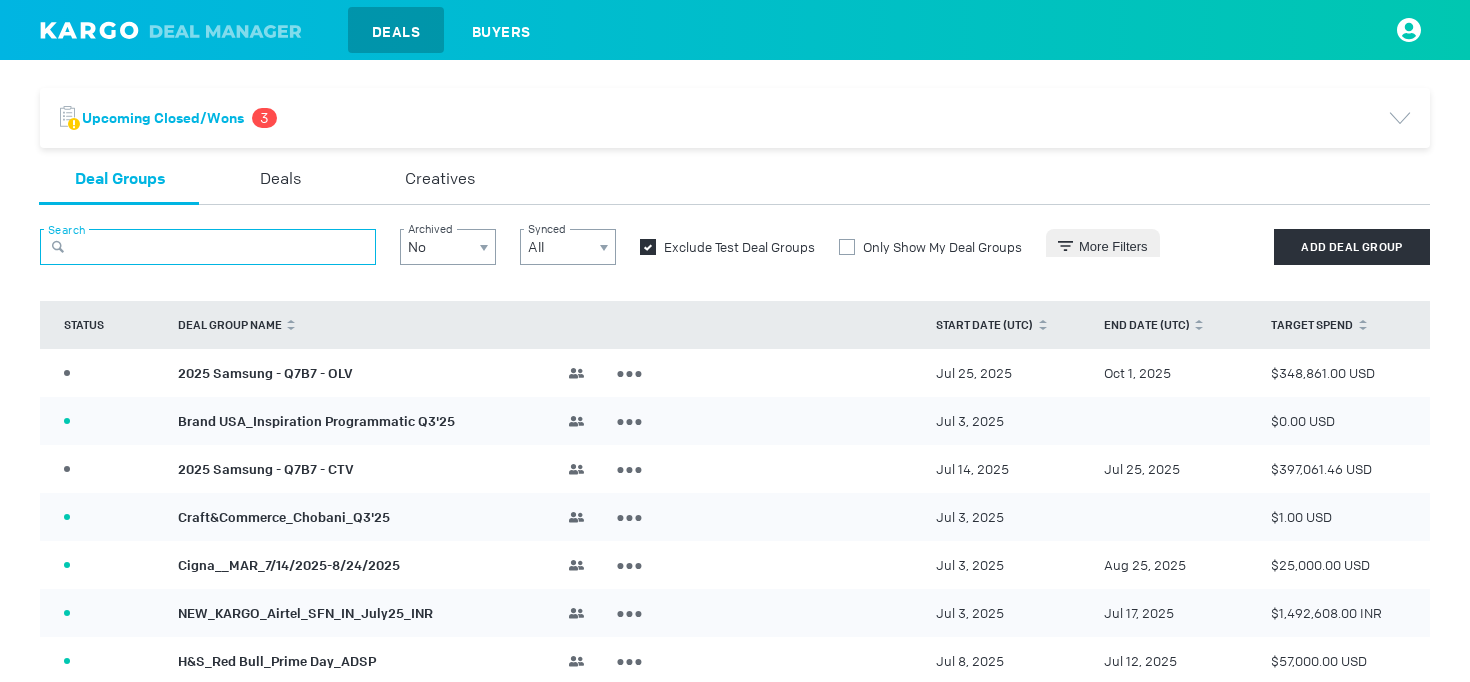click at bounding box center [208, 247] 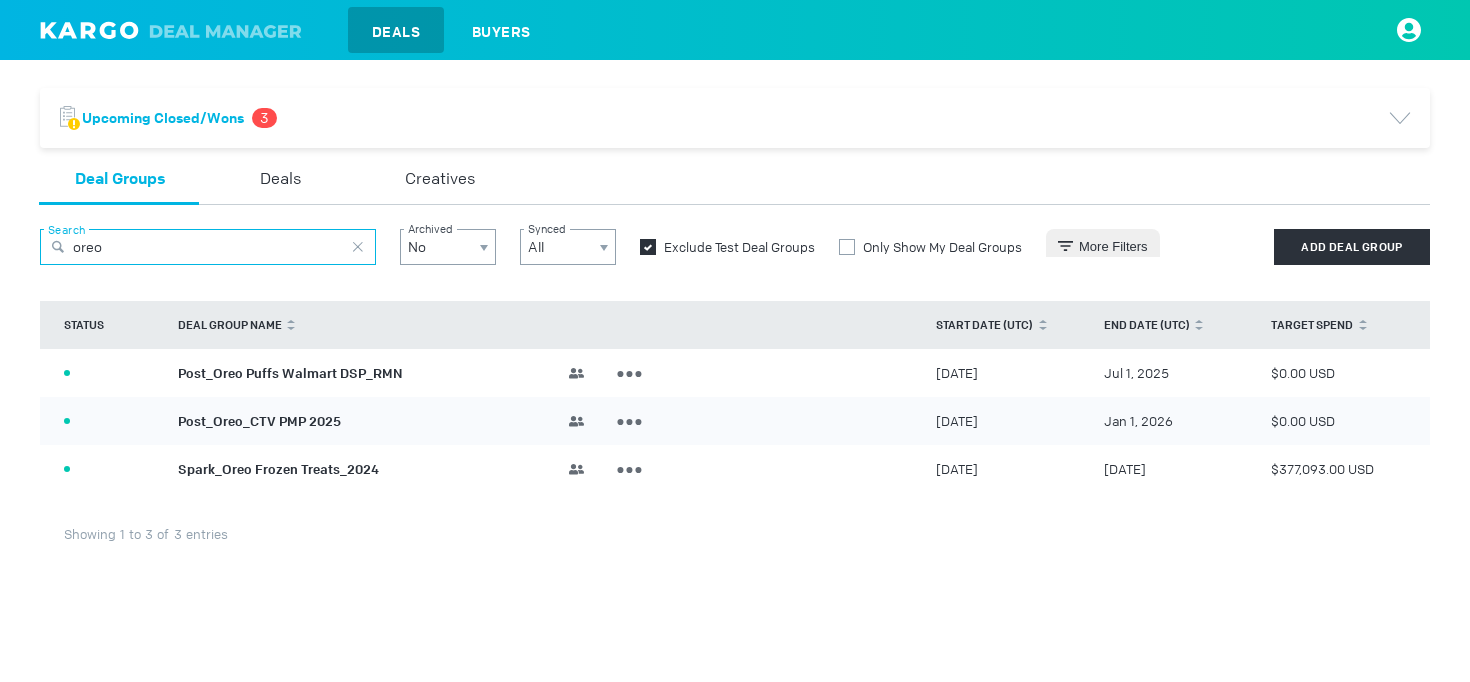 type on "oreo" 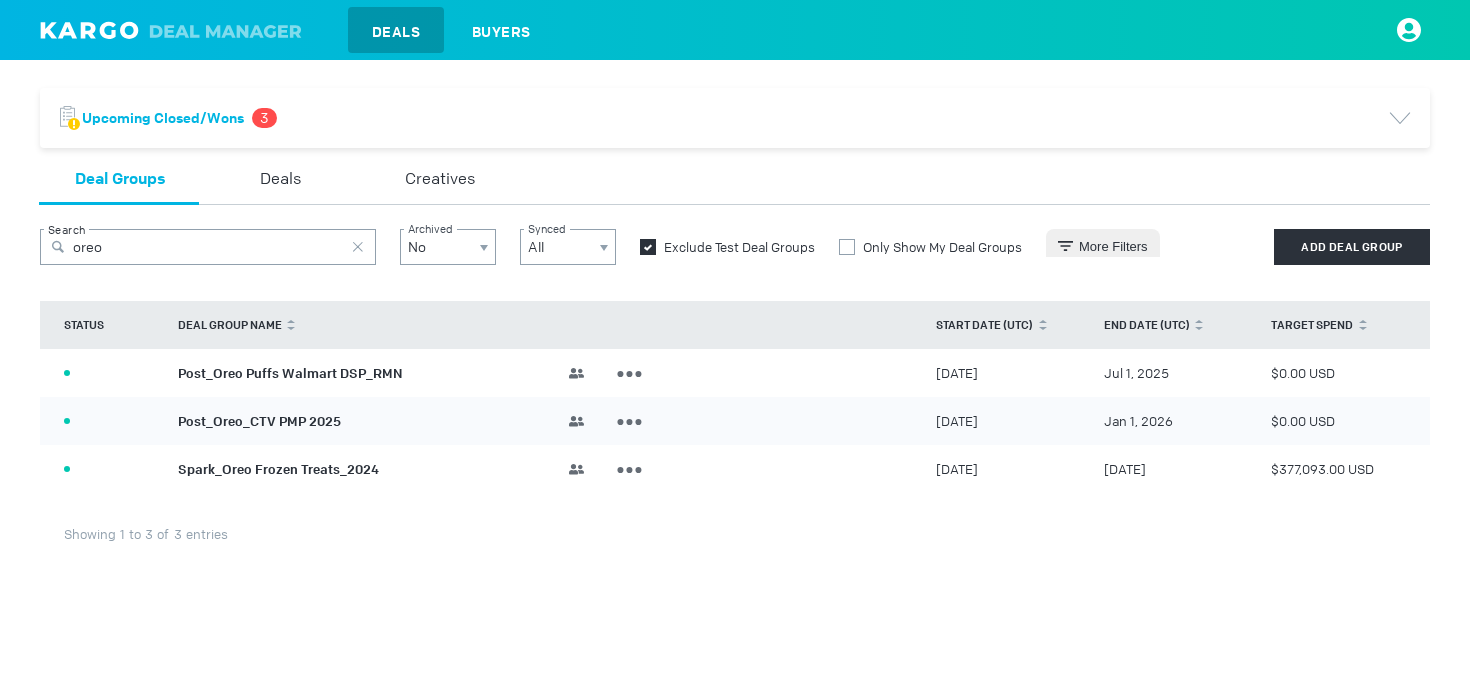 click on "Post_Oreo_CTV PMP 2025" at bounding box center (259, 420) 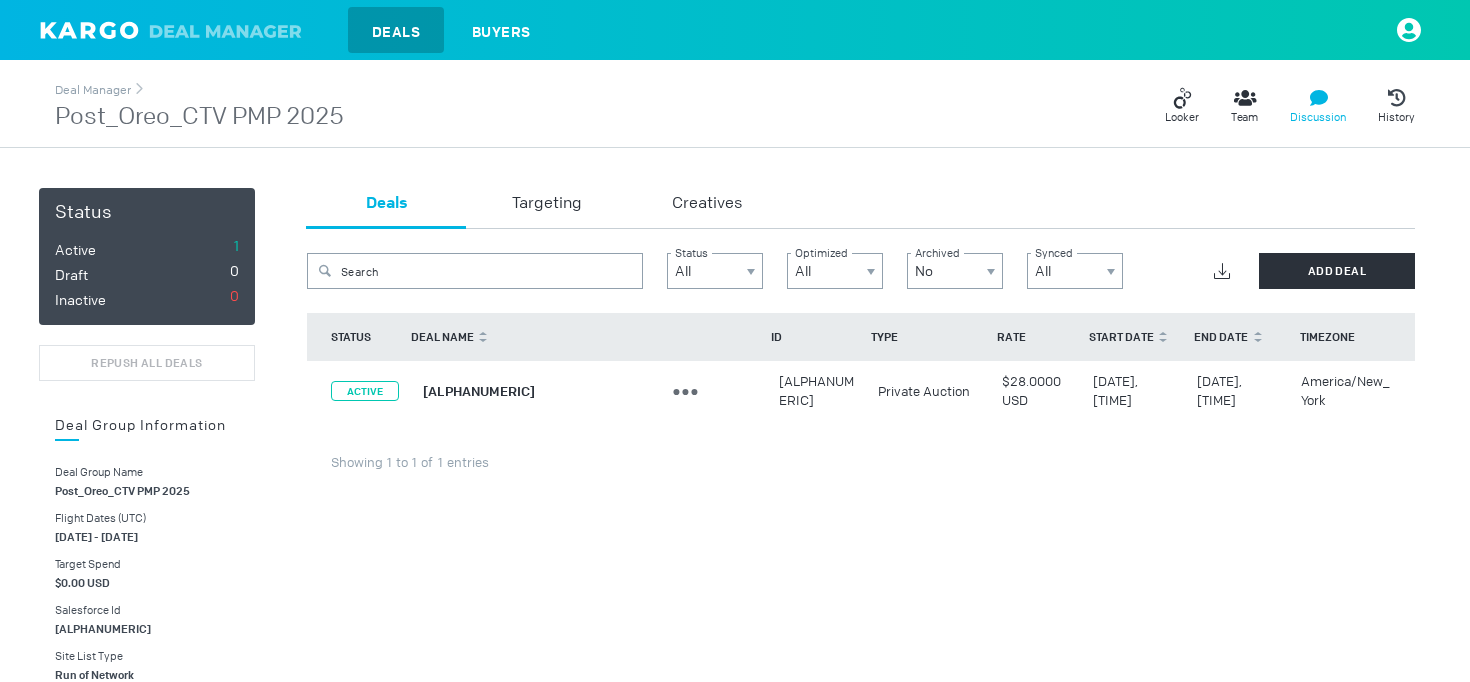 click on "Discussion" at bounding box center [1318, 117] 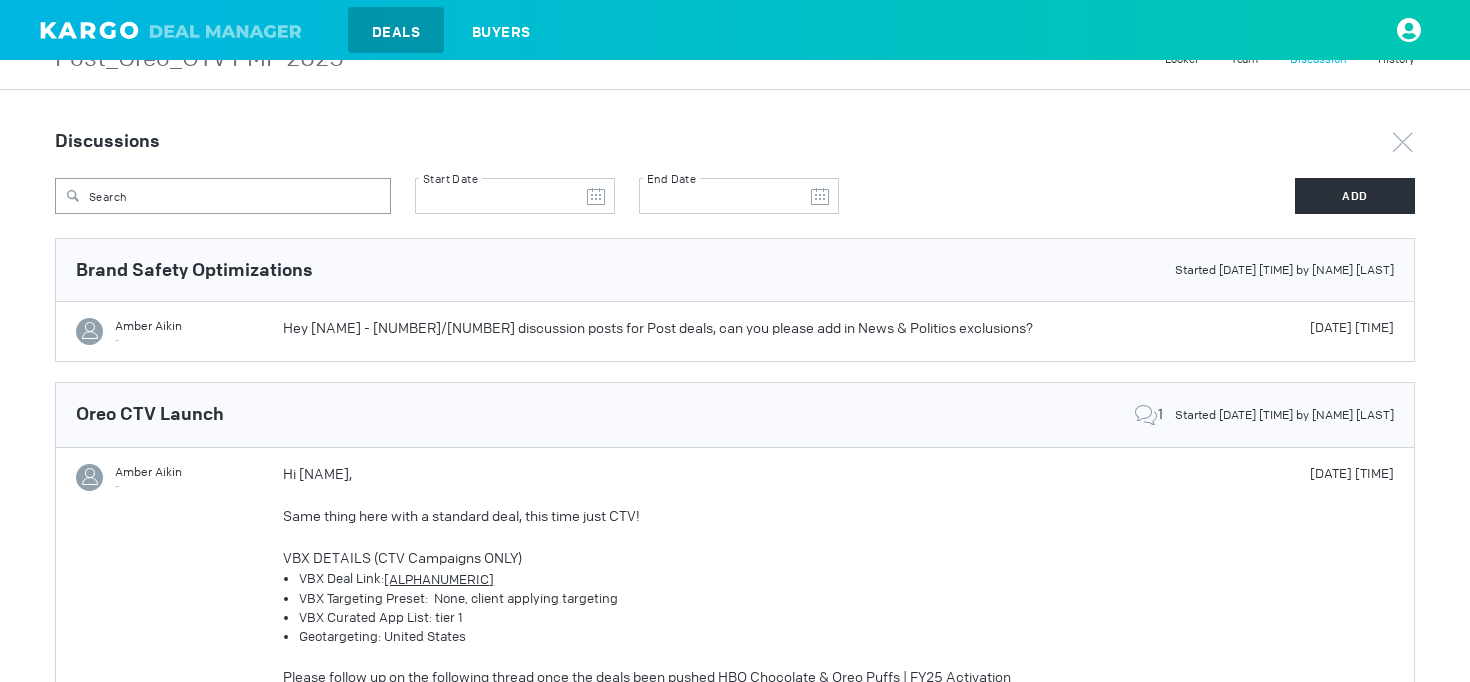 scroll, scrollTop: 0, scrollLeft: 0, axis: both 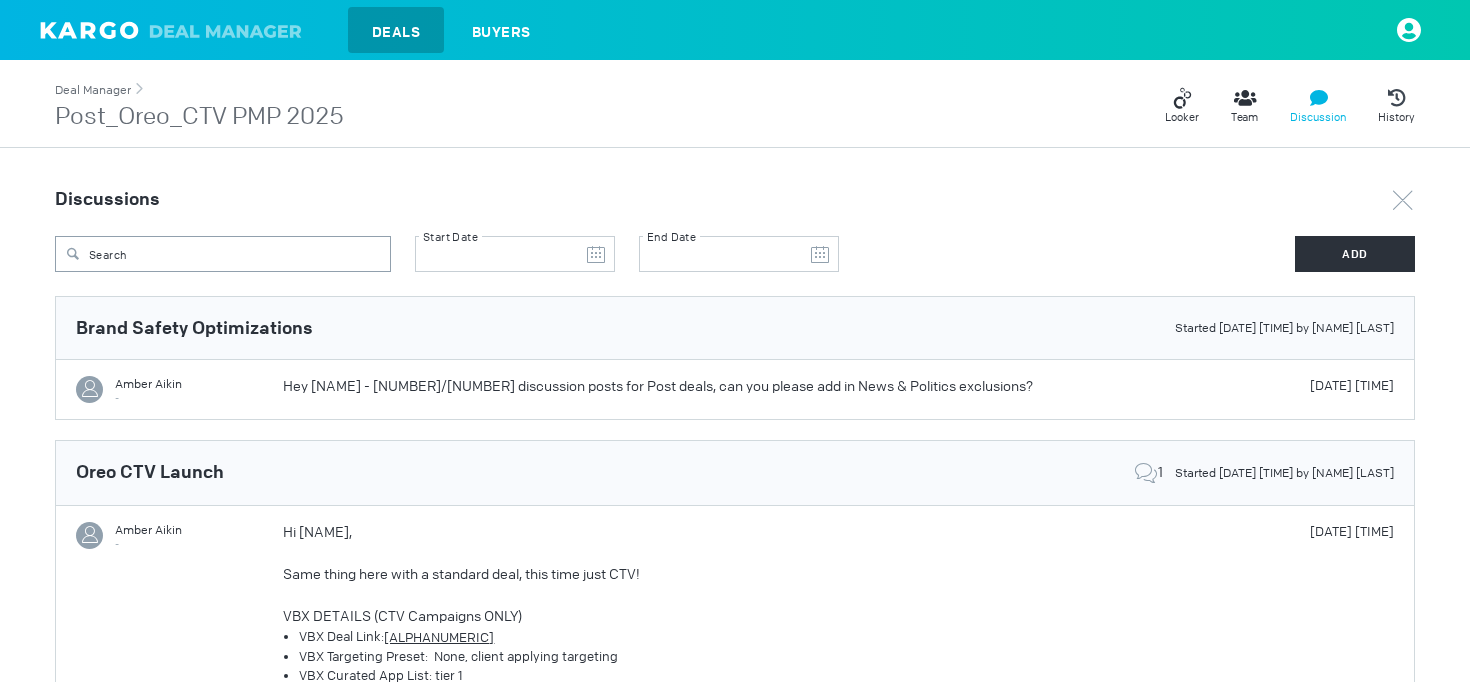 click on "Deal Manager" at bounding box center [93, 90] 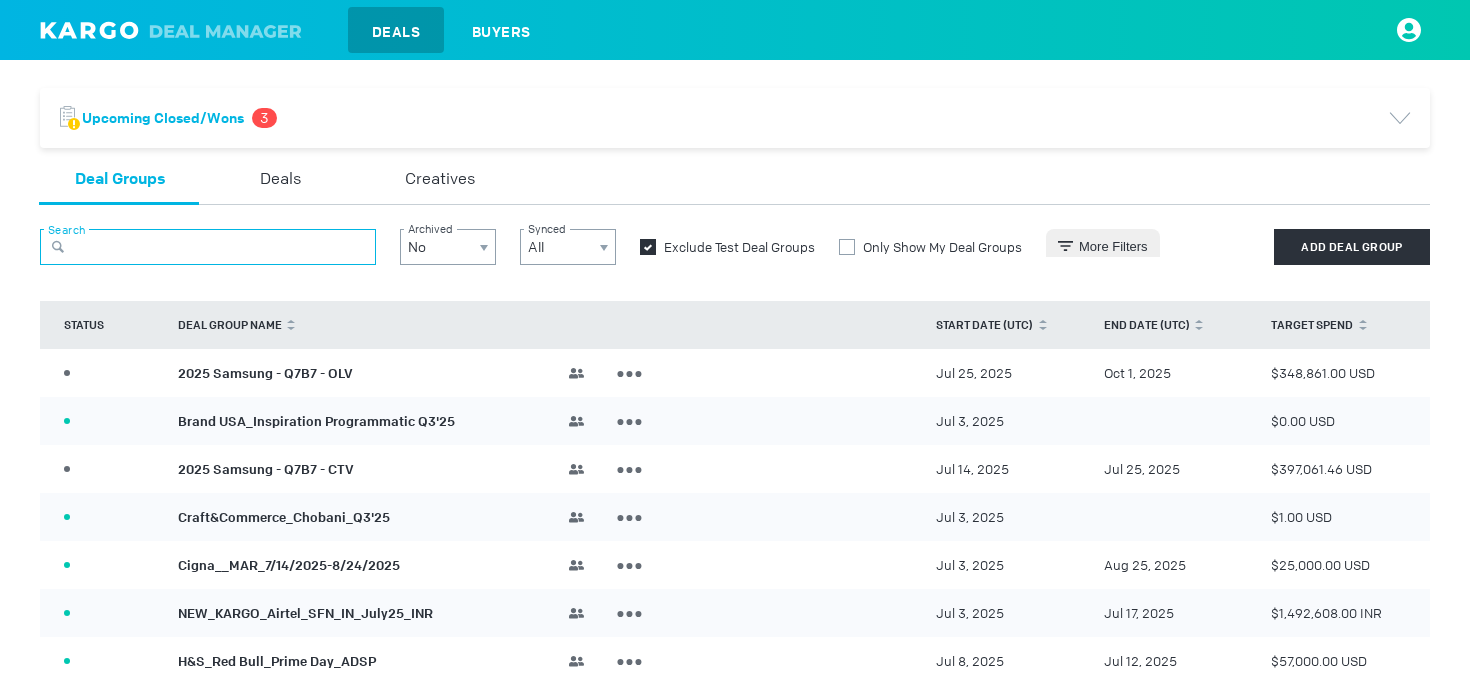 click at bounding box center (208, 247) 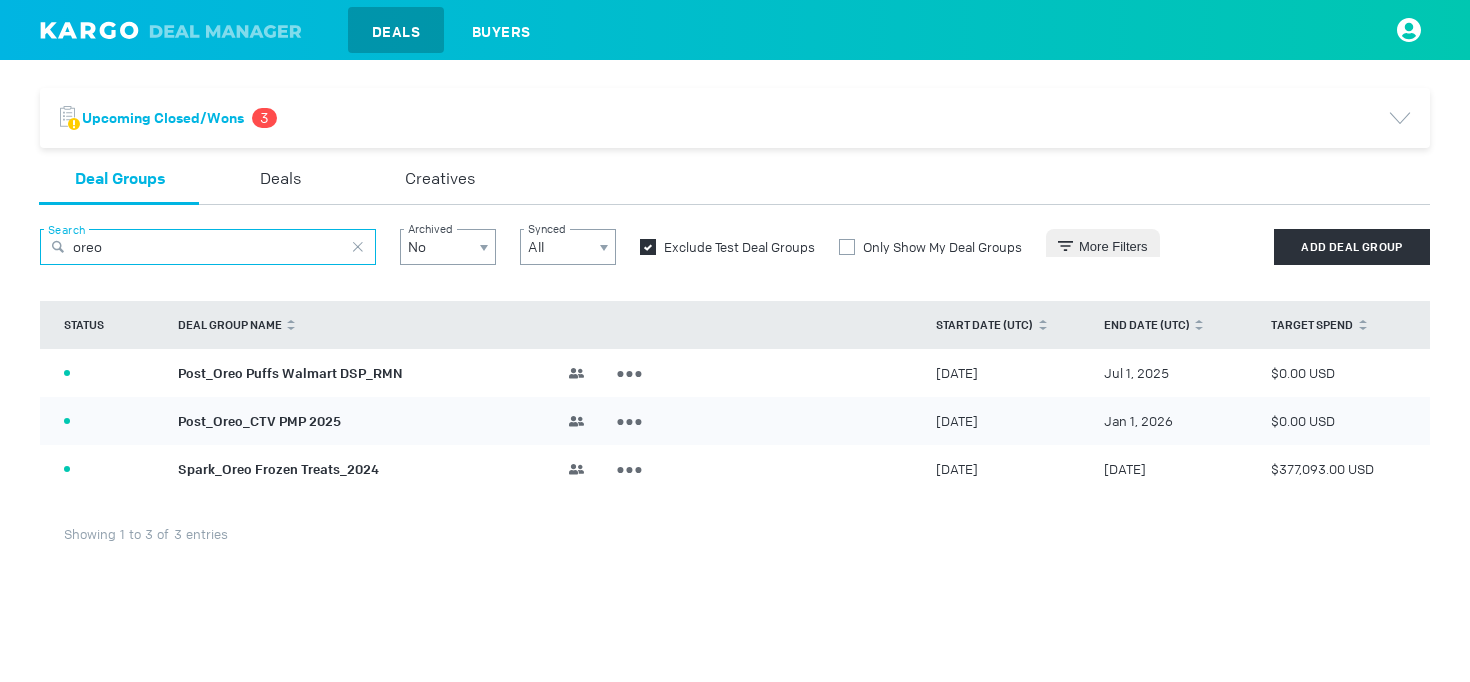 drag, startPoint x: 220, startPoint y: 244, endPoint x: 80, endPoint y: 243, distance: 140.00357 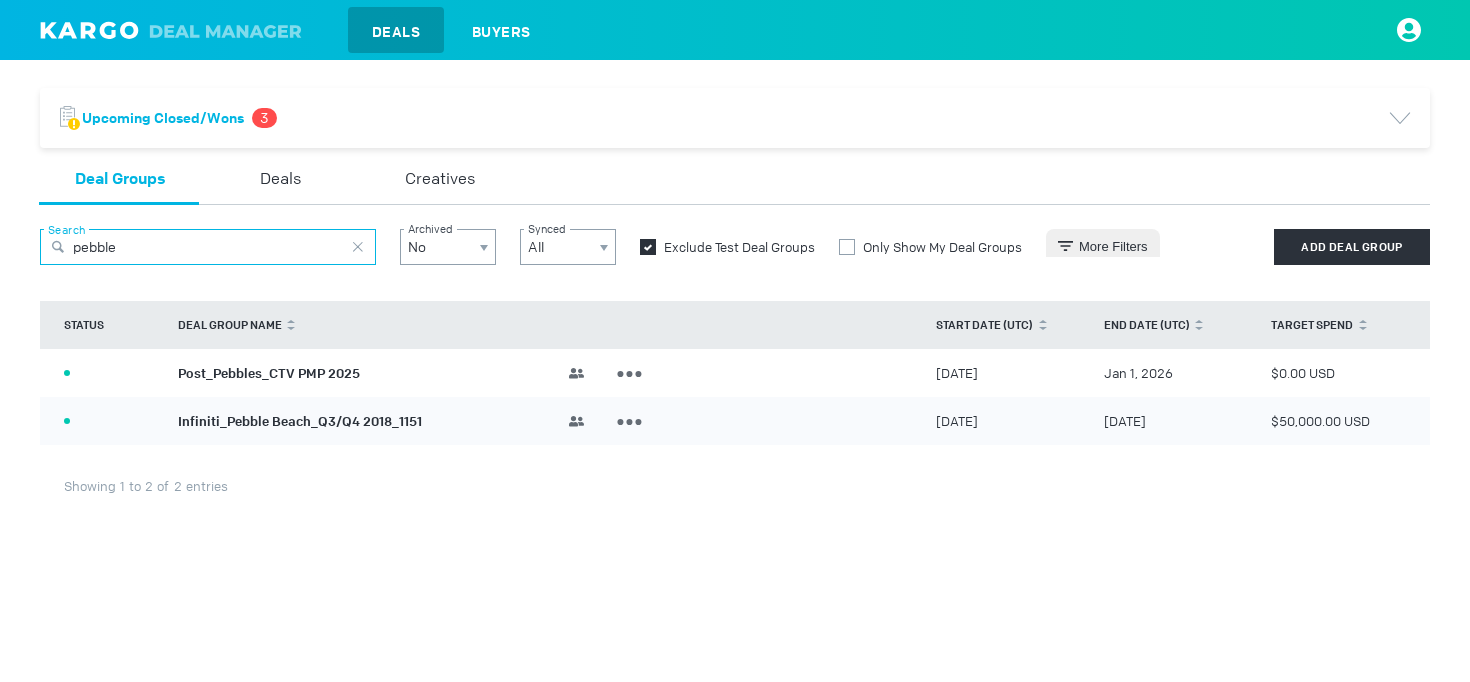 type on "pebble" 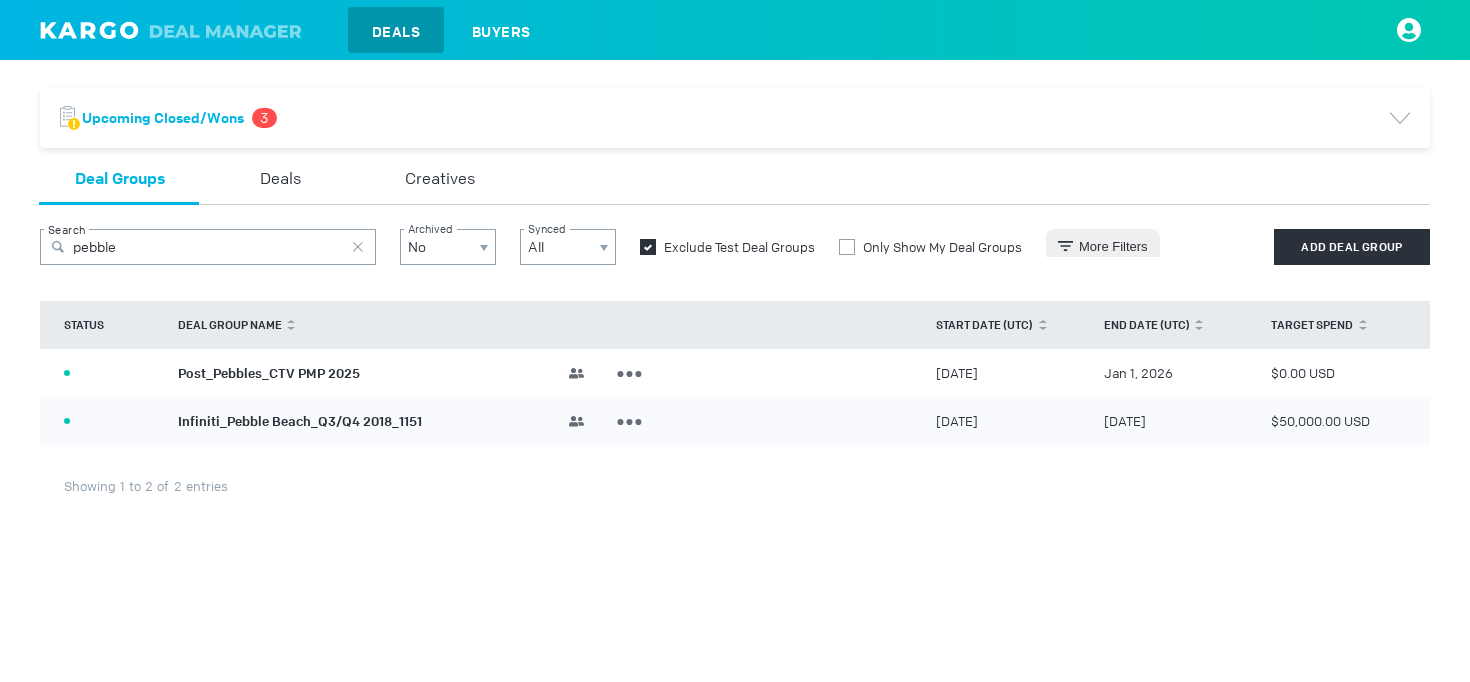 click on "ACTIVE [NUMBER] Post_Pebbles_CTV PMP [YEAR] Team MM [NAME] [LAST] Campaign Manager JR [NAME] [LAST] Agency Sales Lead AA [NAME] [LAST] Client Service Manager HS [NAME] [LAST] Client Service Manager HK [NAME] [LAST] Client Service Manager Edit Deal Group Archive Deal Group [DATE] [DATE] $[NUMBER].[NUMBER] USD" at bounding box center (735, 373) 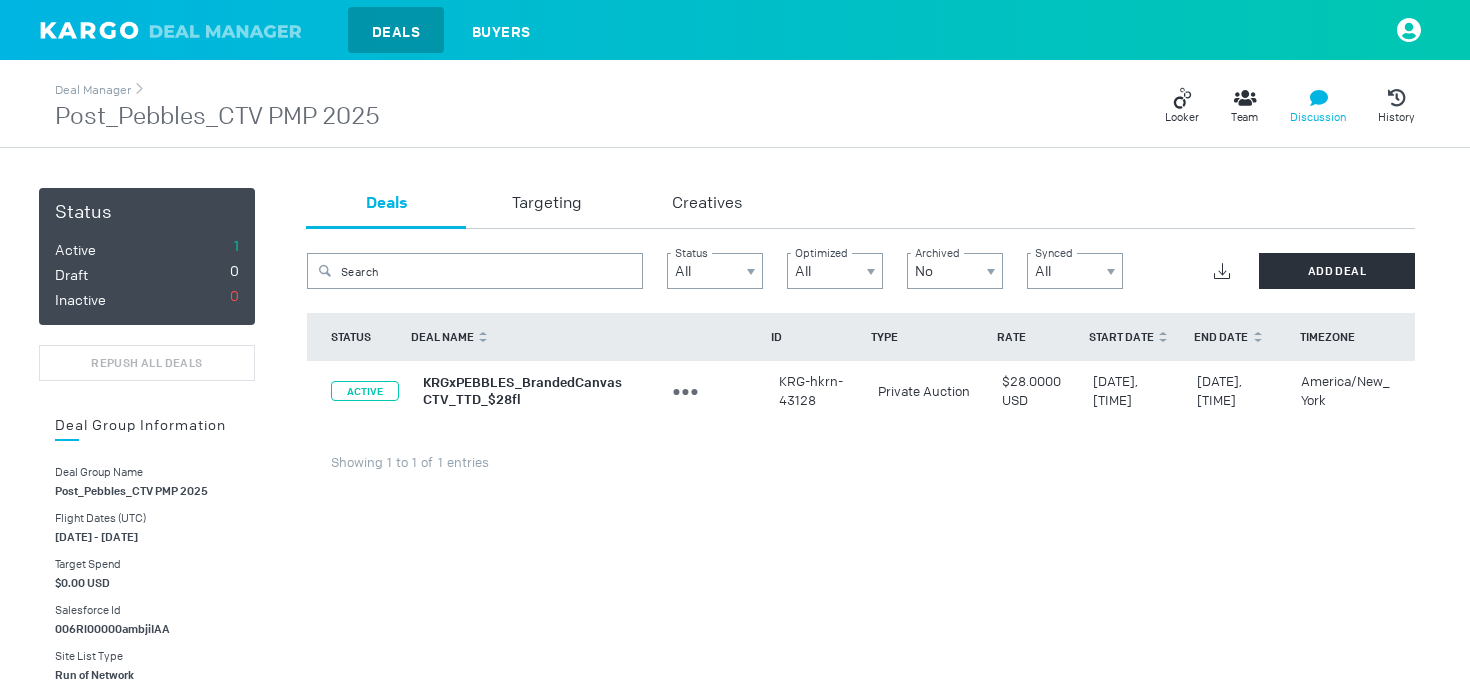 click at bounding box center [1182, 98] 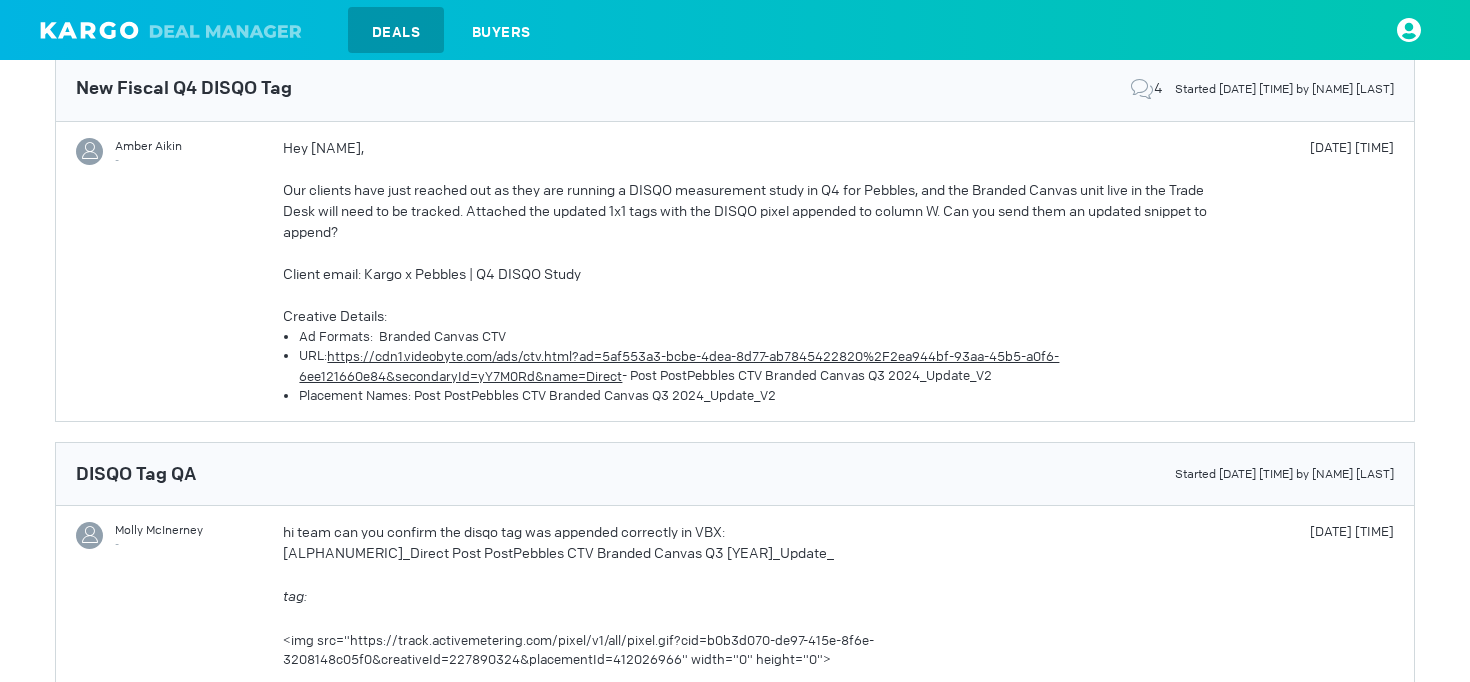 scroll, scrollTop: 243, scrollLeft: 0, axis: vertical 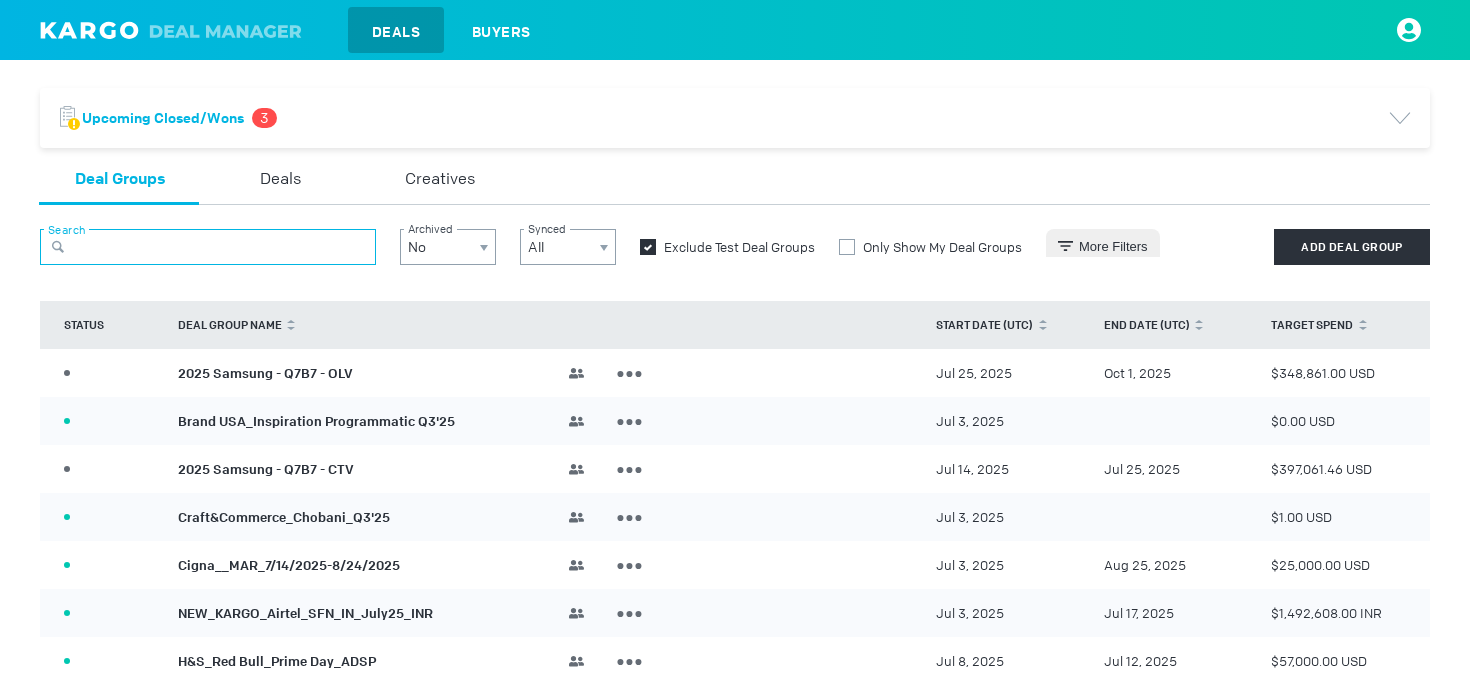 click at bounding box center (208, 247) 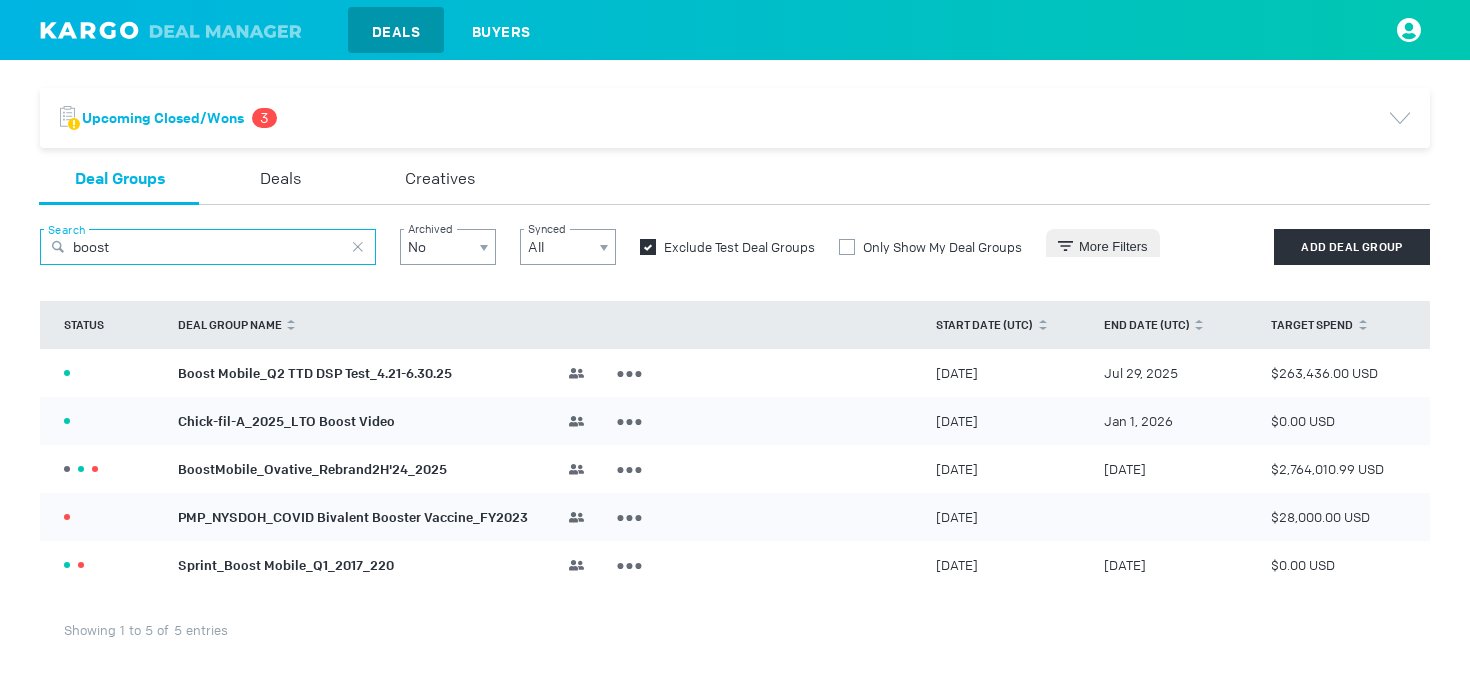 type on "boost" 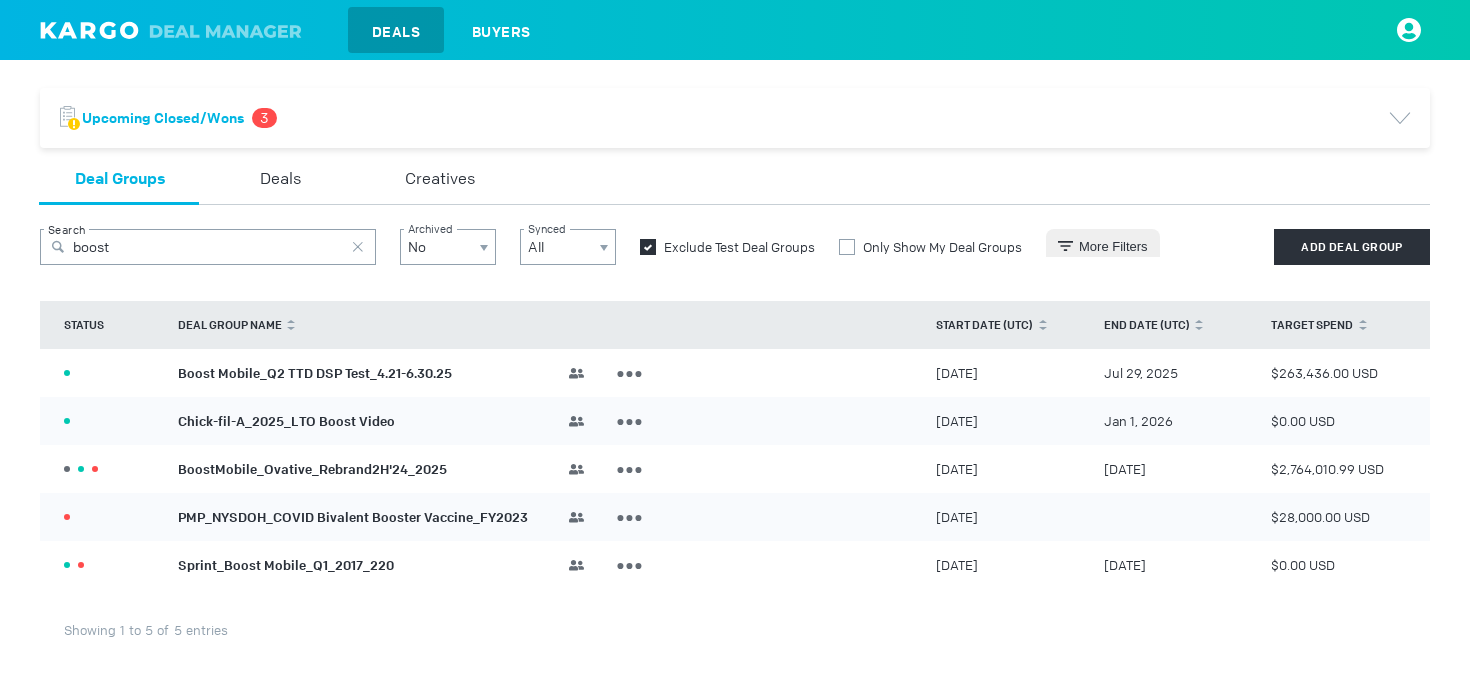drag, startPoint x: 458, startPoint y: 465, endPoint x: 179, endPoint y: 468, distance: 279.01614 